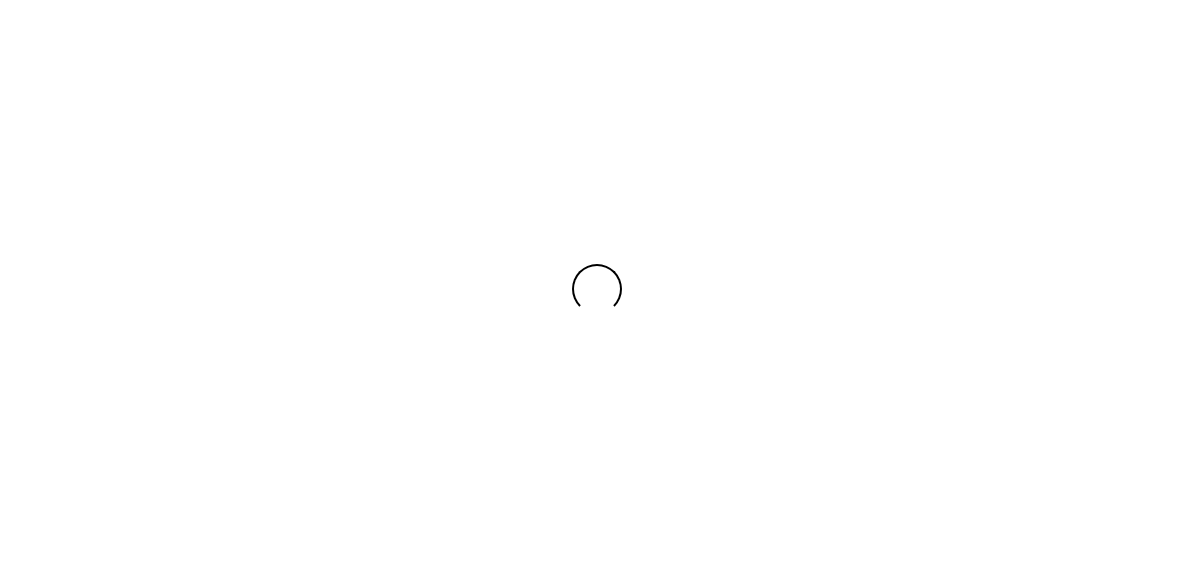 scroll, scrollTop: 0, scrollLeft: 0, axis: both 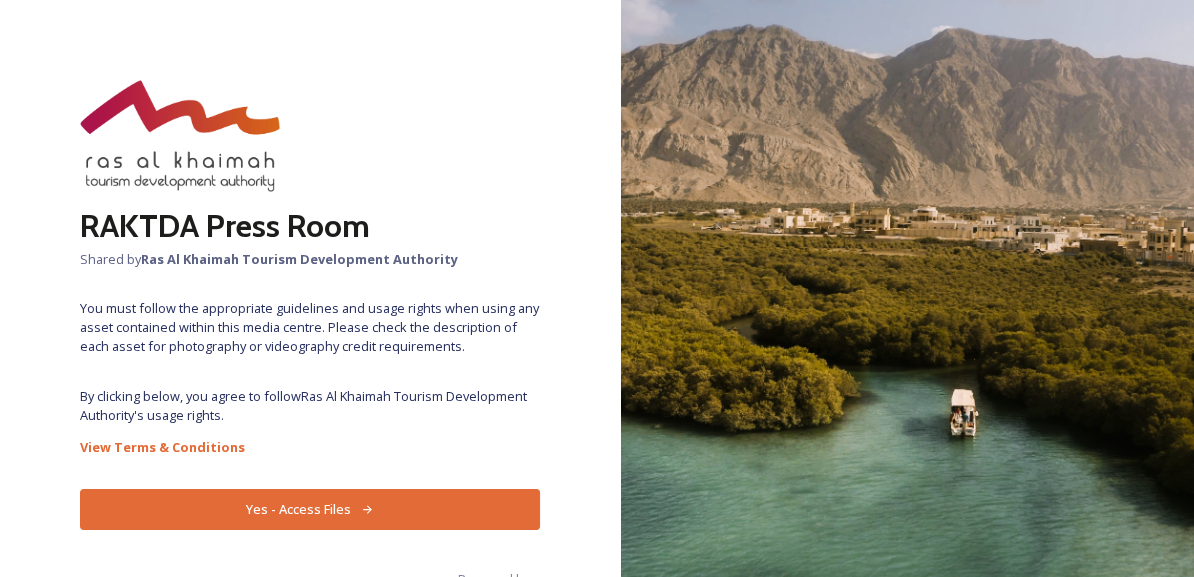 click on "Yes - Access Files" at bounding box center (310, 509) 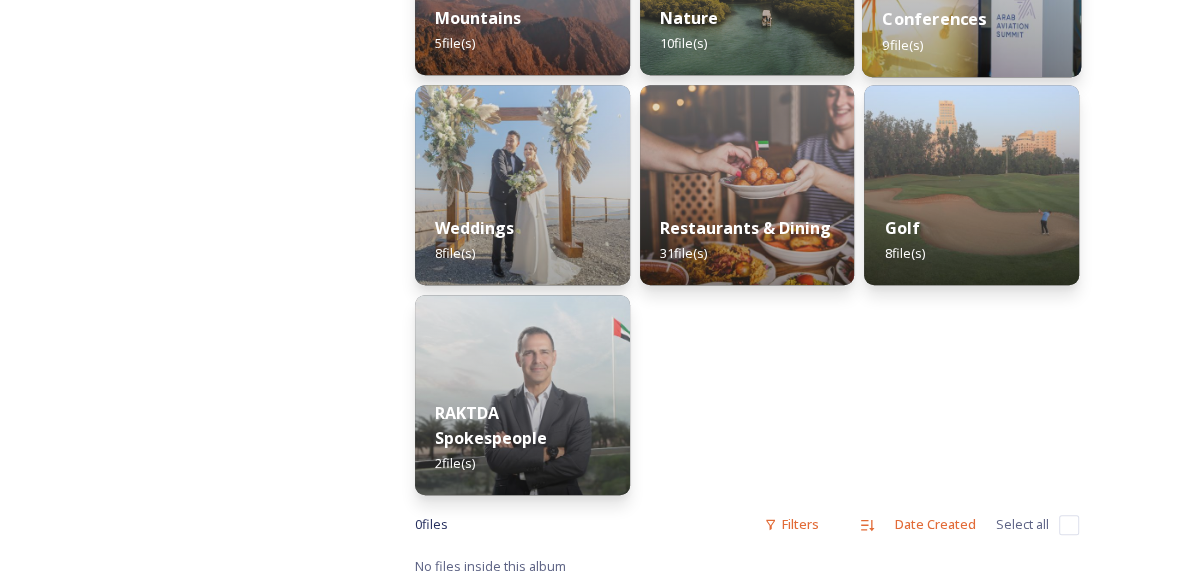 scroll, scrollTop: 656, scrollLeft: 0, axis: vertical 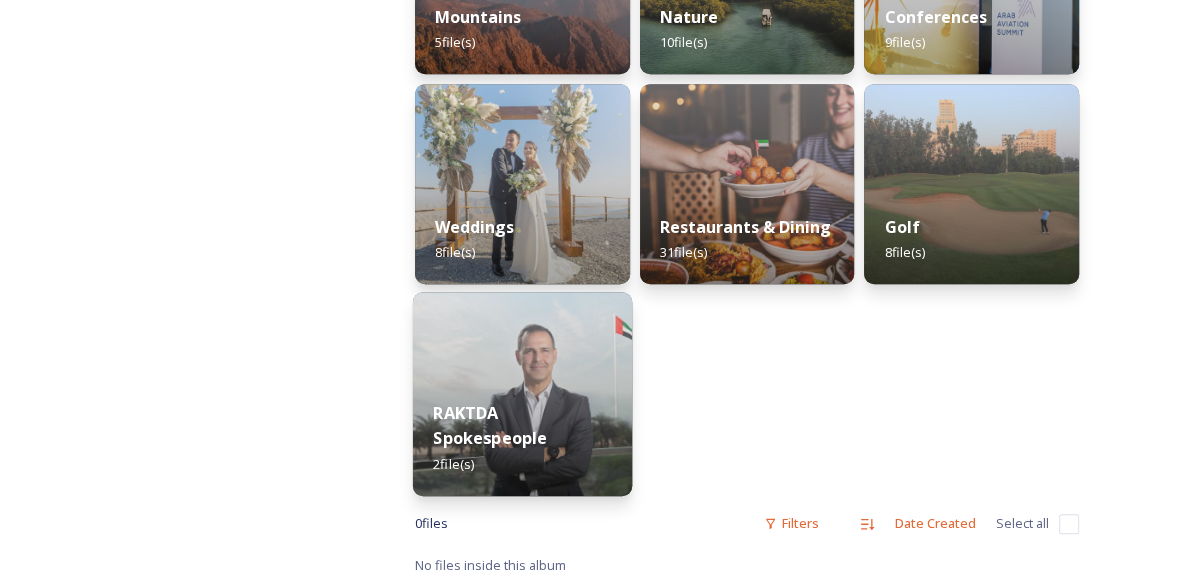click on "RAKTDA Spokespeople 2  file(s)" at bounding box center (522, 438) 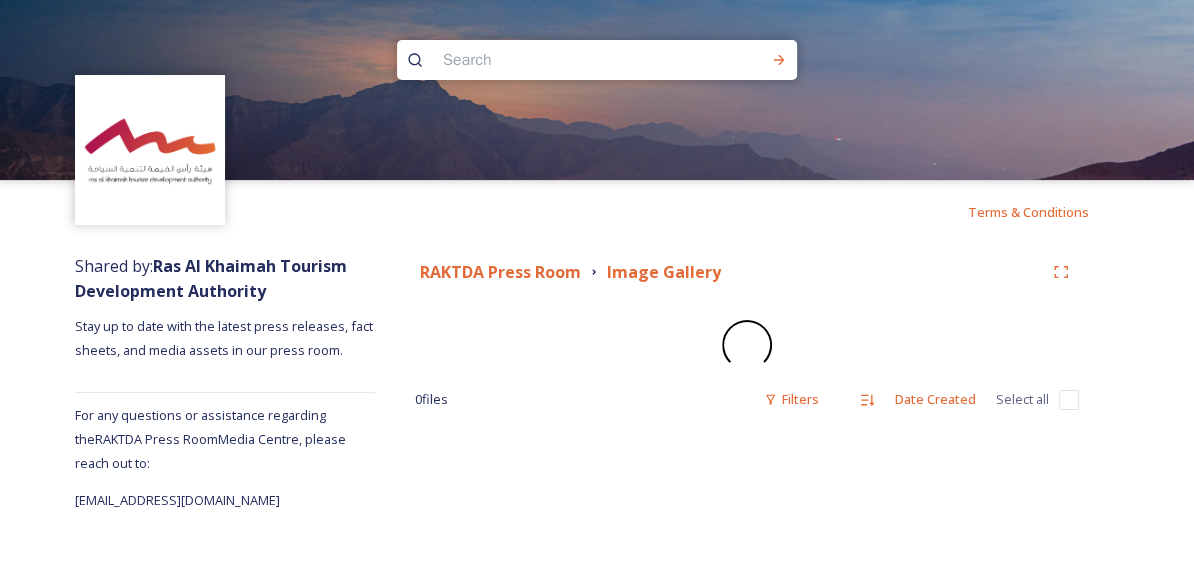 scroll, scrollTop: 0, scrollLeft: 0, axis: both 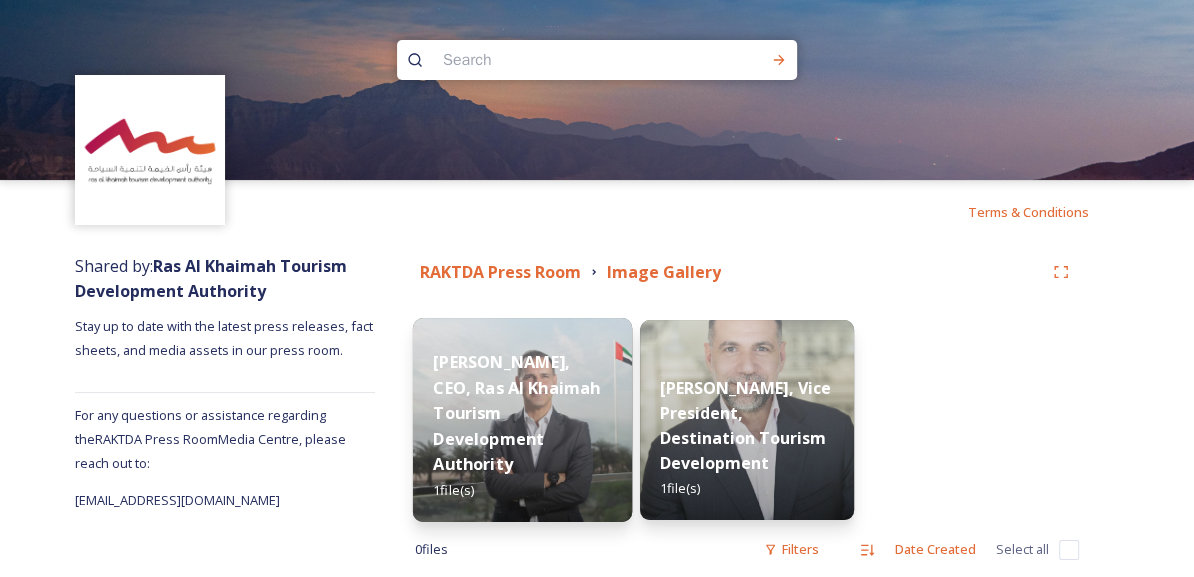 click on "Raki Phillips, CEO, Ras Al Khaimah Tourism Development Authority 1  file(s)" at bounding box center [522, 425] 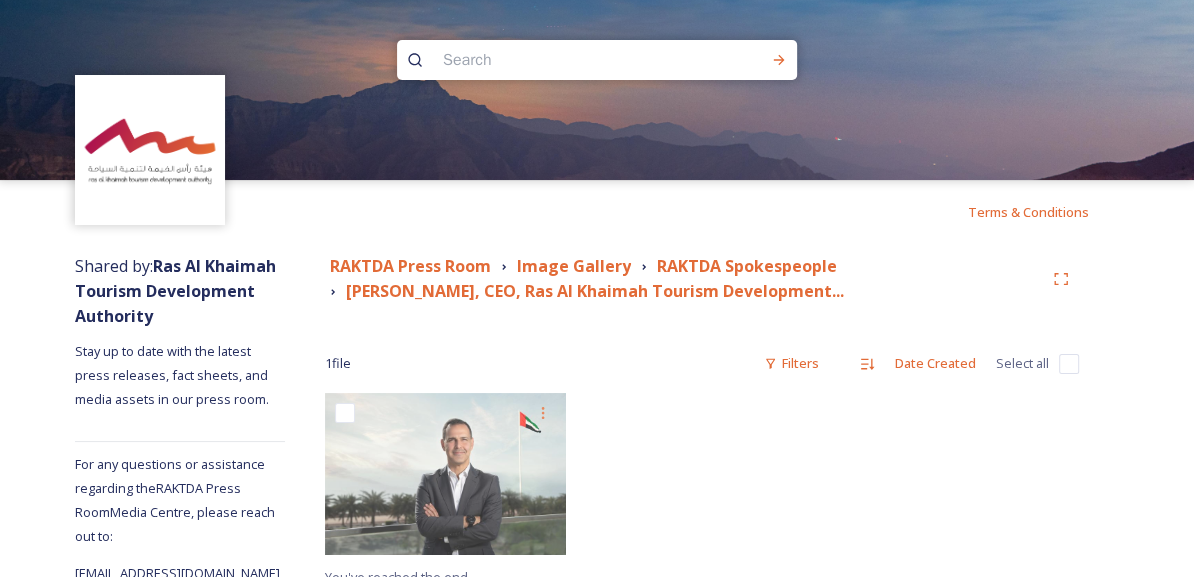 scroll, scrollTop: 48, scrollLeft: 0, axis: vertical 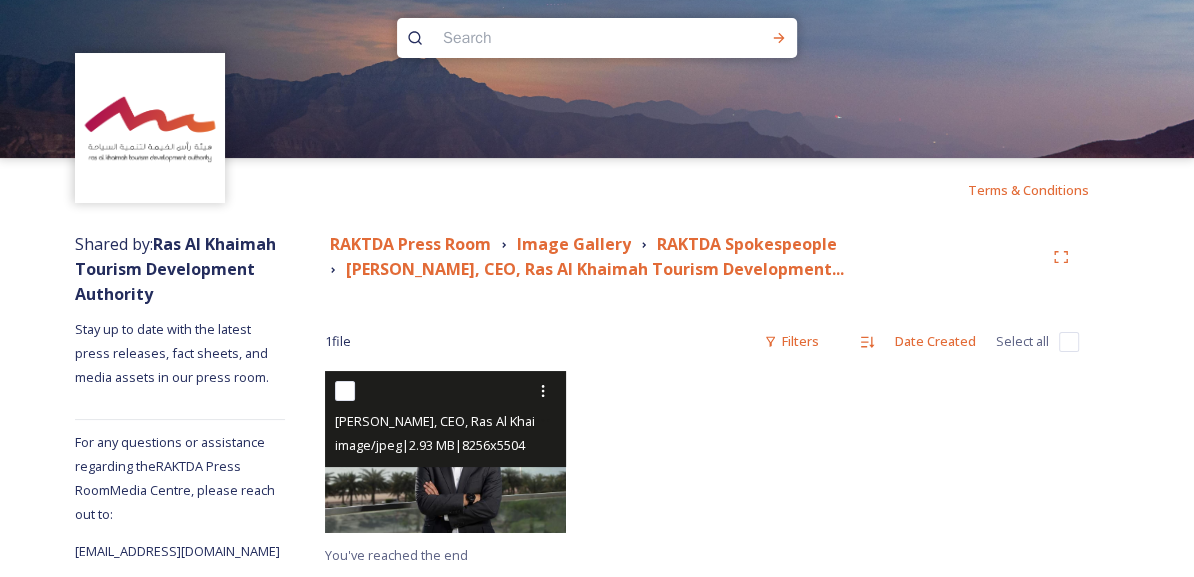 click at bounding box center [446, 451] 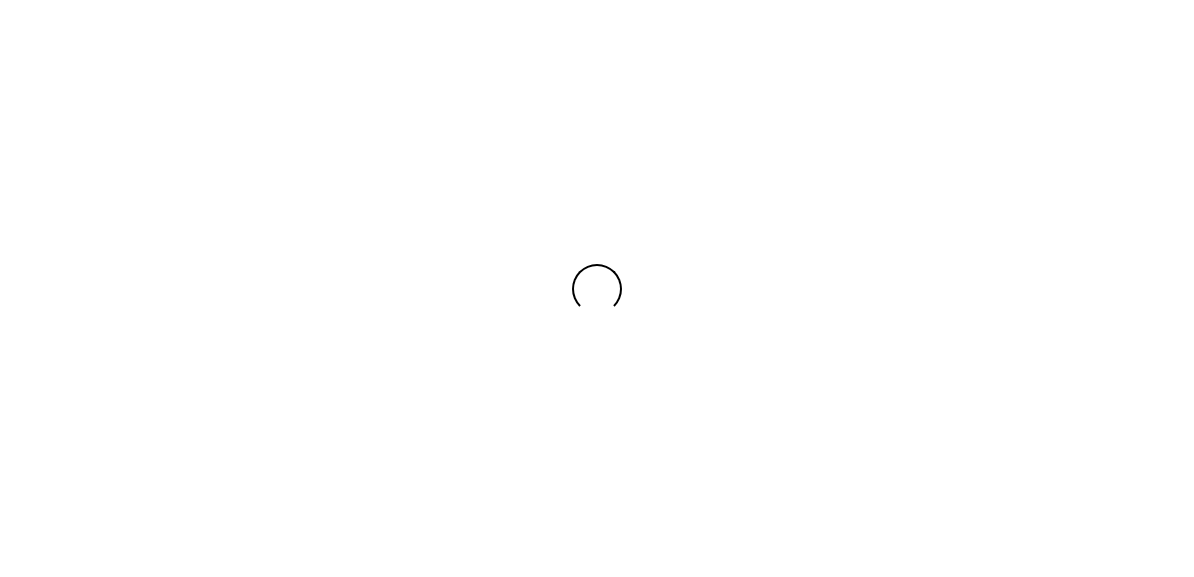 scroll, scrollTop: 0, scrollLeft: 0, axis: both 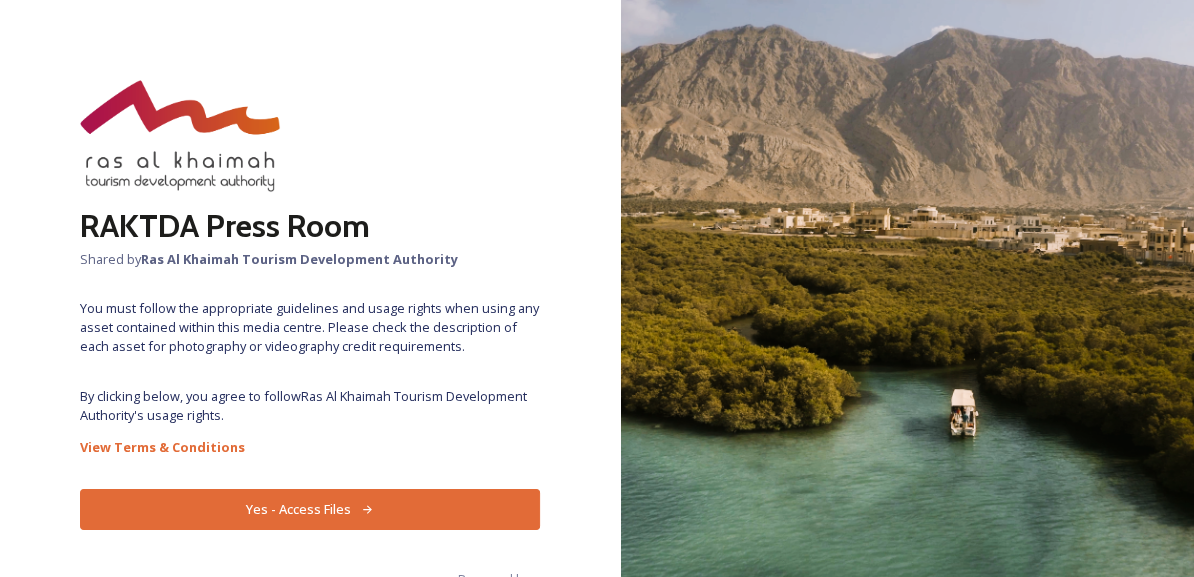 click on "Yes - Access Files" at bounding box center [310, 509] 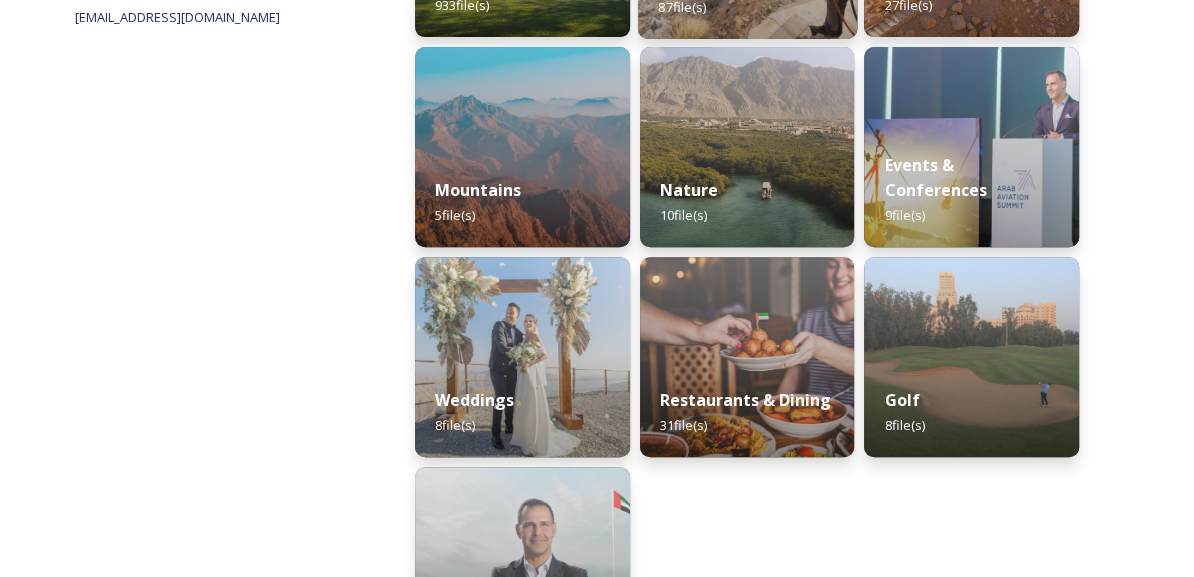 scroll, scrollTop: 498, scrollLeft: 0, axis: vertical 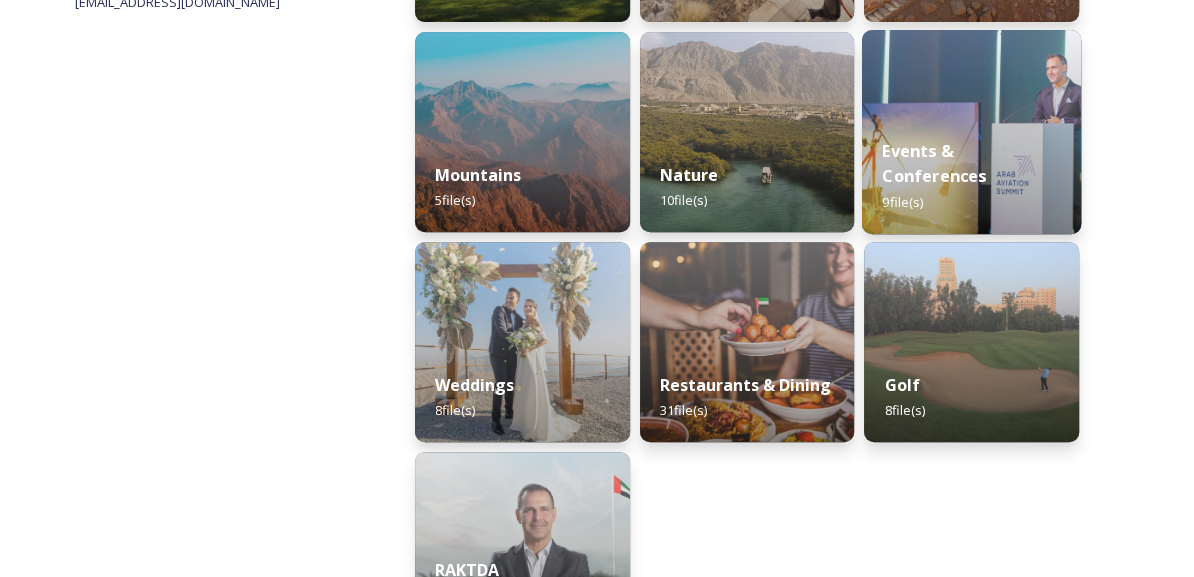 click on "Events & Conferences 9  file(s)" at bounding box center [971, 176] 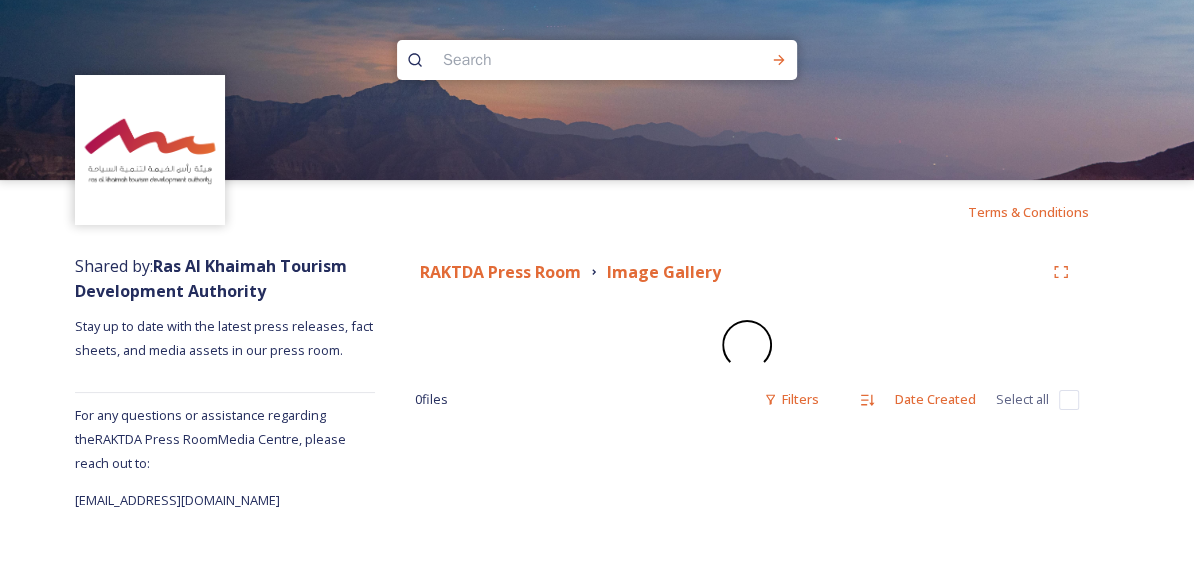 scroll, scrollTop: 0, scrollLeft: 0, axis: both 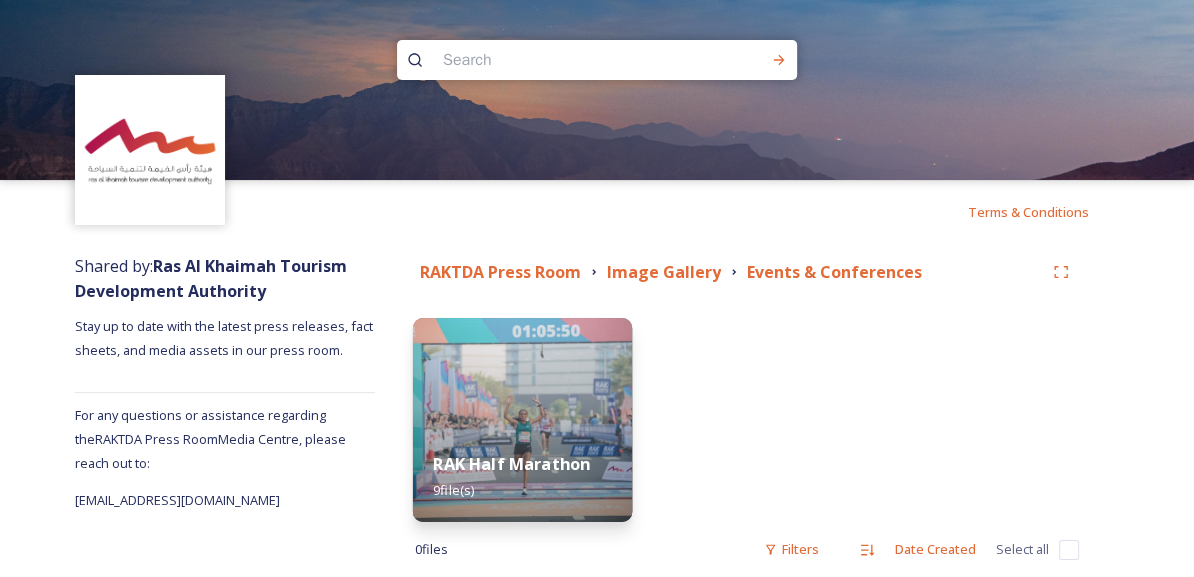 click at bounding box center (522, 420) 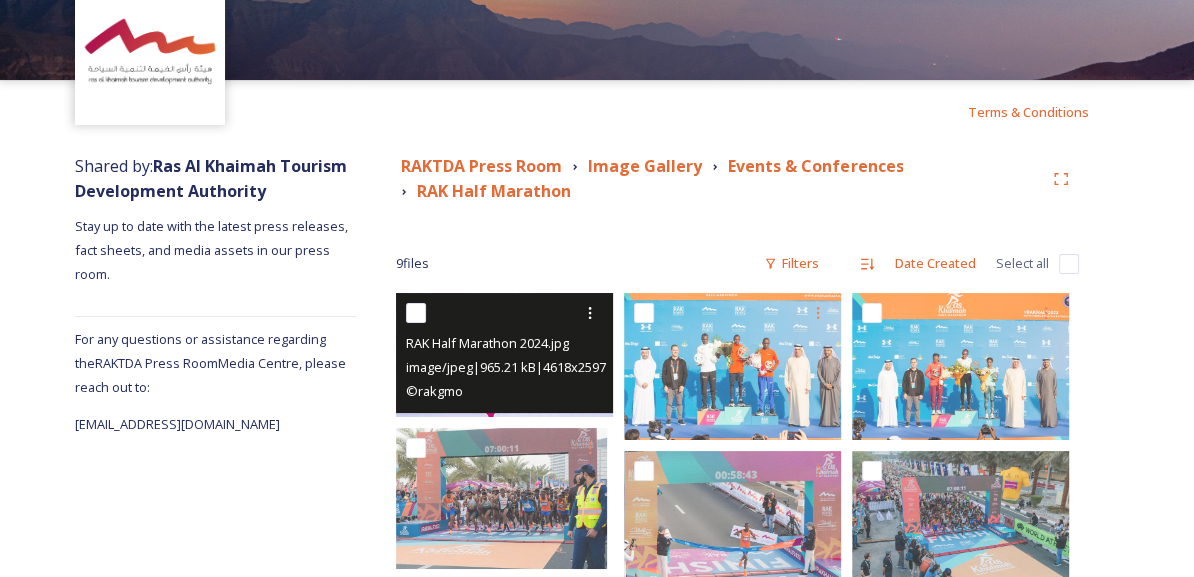 scroll, scrollTop: 0, scrollLeft: 0, axis: both 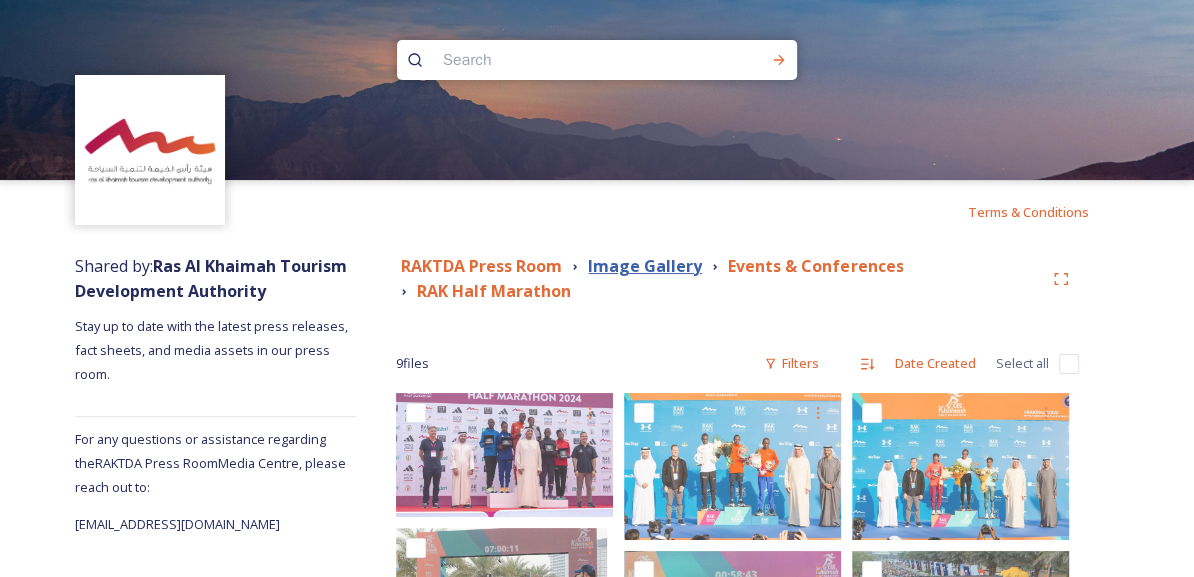 click on "Image Gallery" at bounding box center [645, 266] 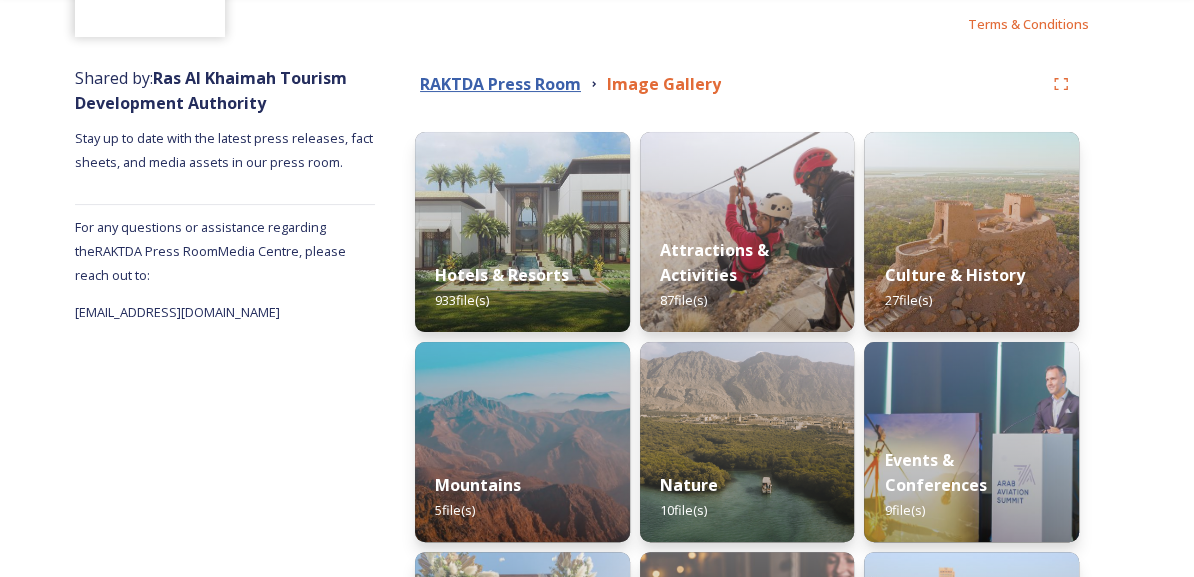scroll, scrollTop: 190, scrollLeft: 0, axis: vertical 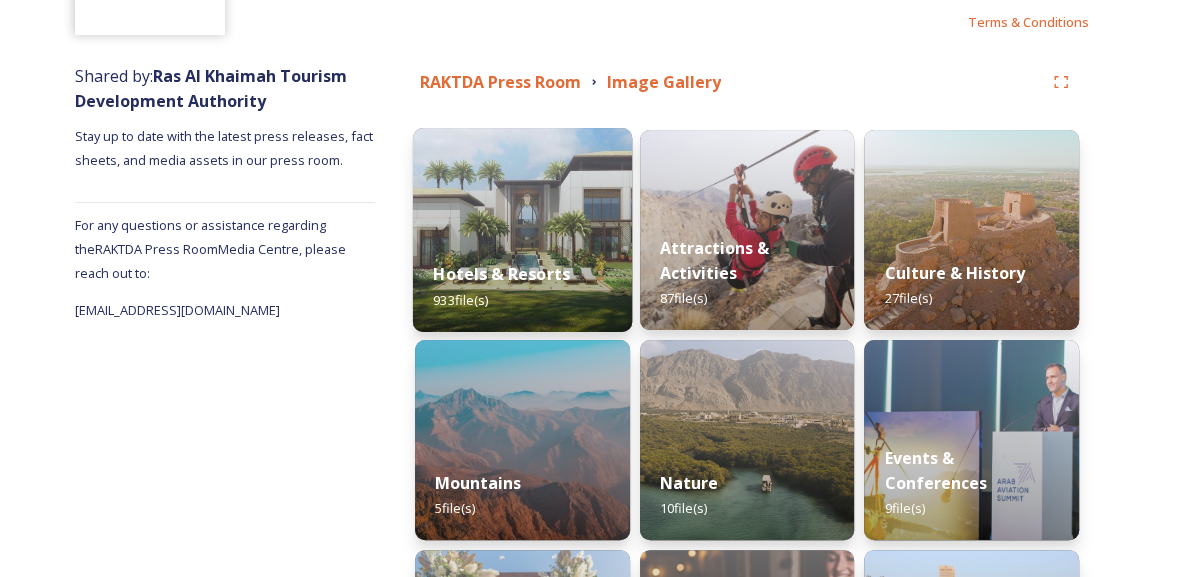 click at bounding box center (522, 230) 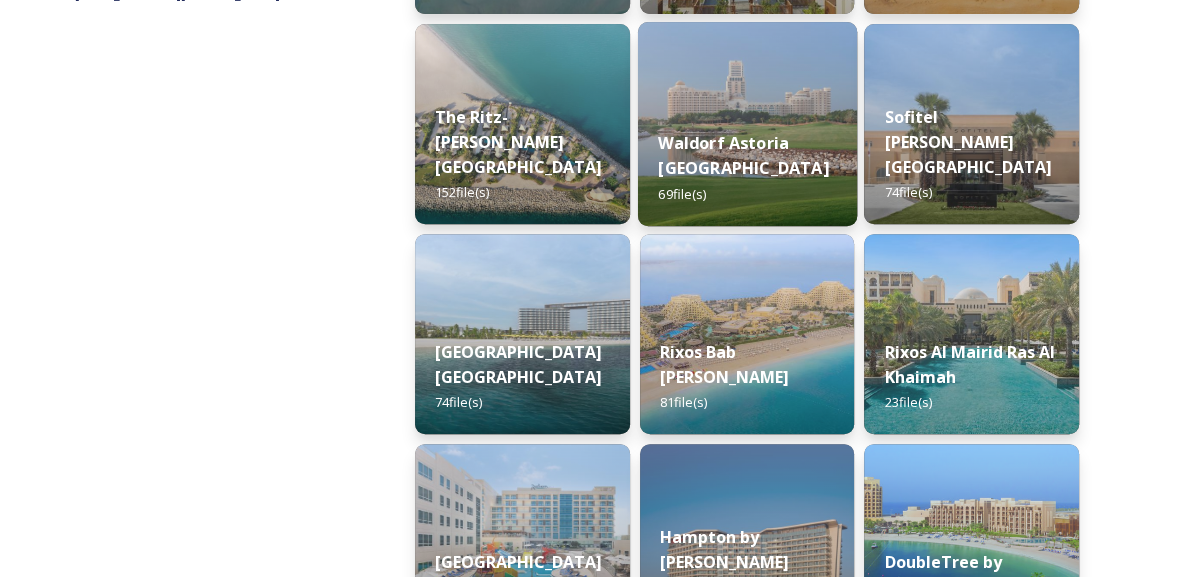 scroll, scrollTop: 507, scrollLeft: 0, axis: vertical 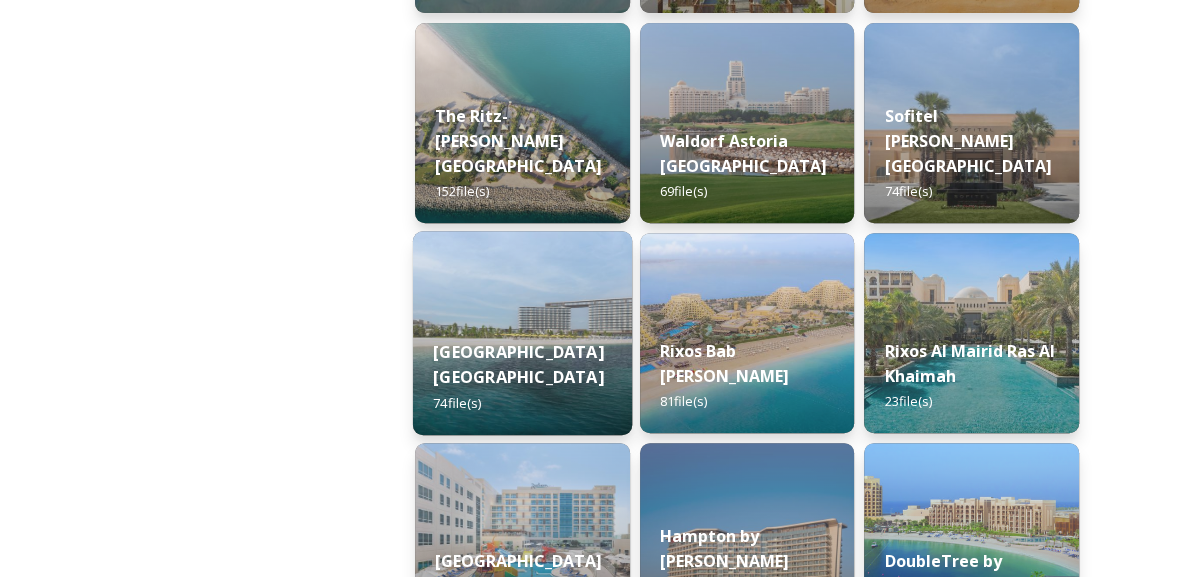 click on "[GEOGRAPHIC_DATA] [GEOGRAPHIC_DATA] 74  file(s)" at bounding box center [522, 377] 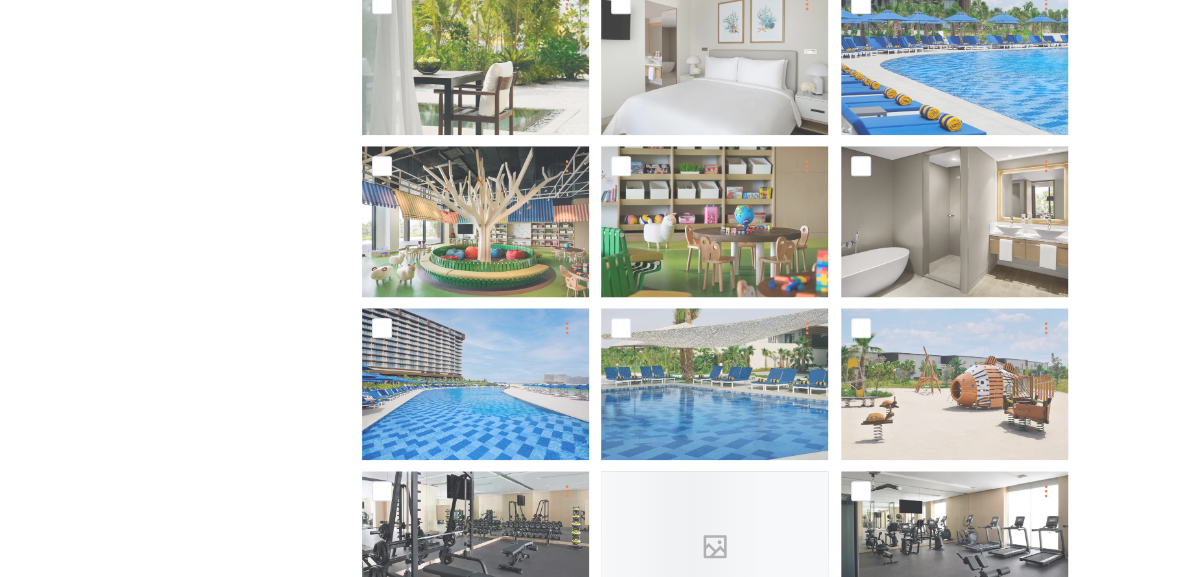 scroll, scrollTop: 19, scrollLeft: 0, axis: vertical 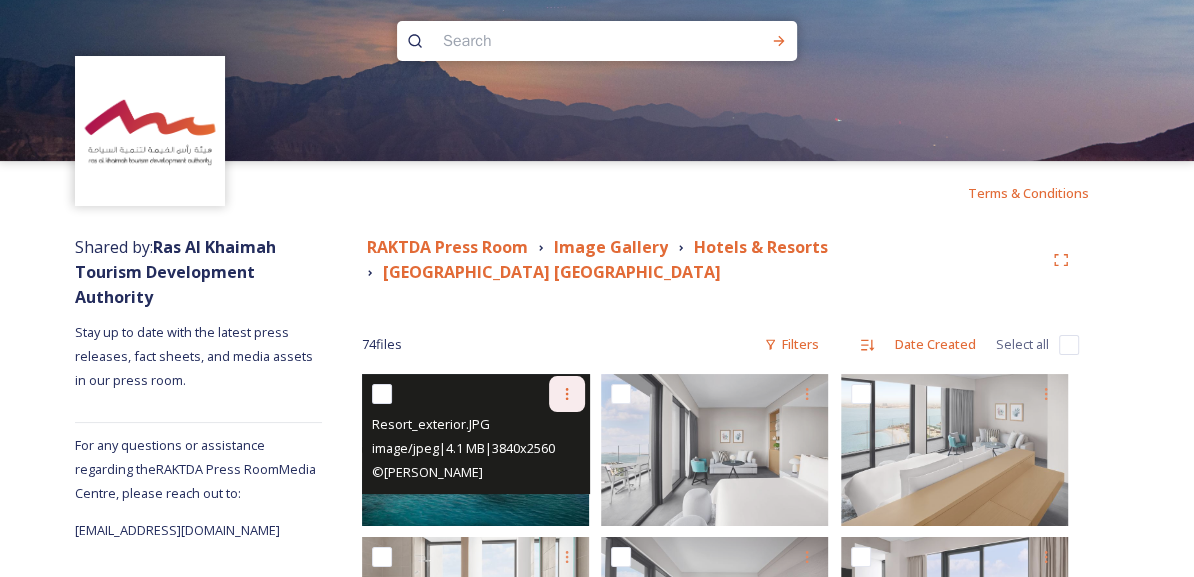 click 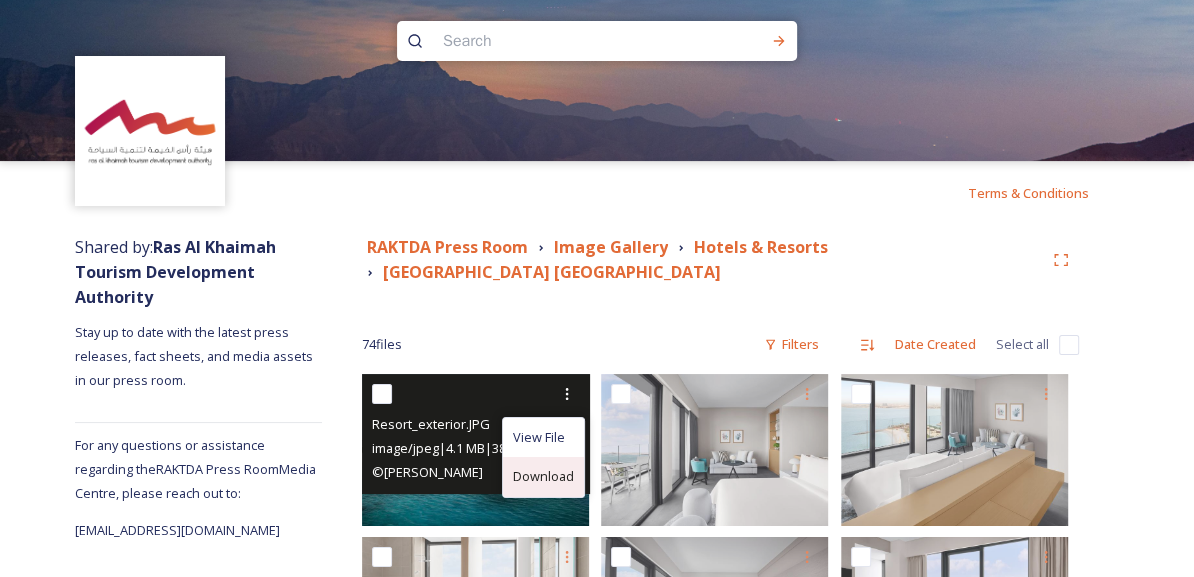 click on "Download" at bounding box center (543, 476) 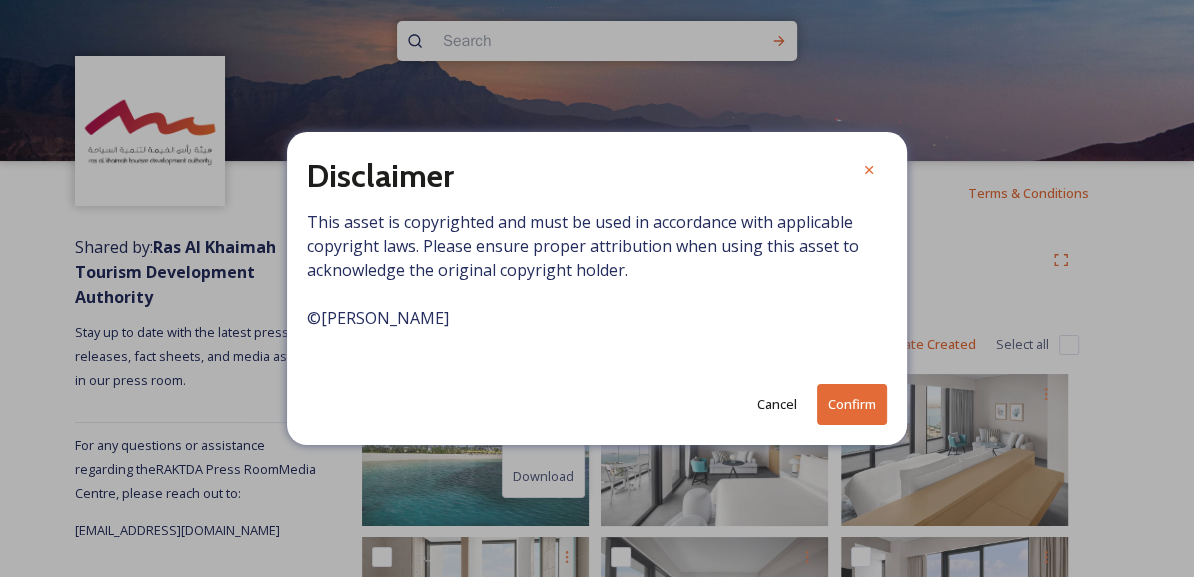 click on "Confirm" at bounding box center [852, 404] 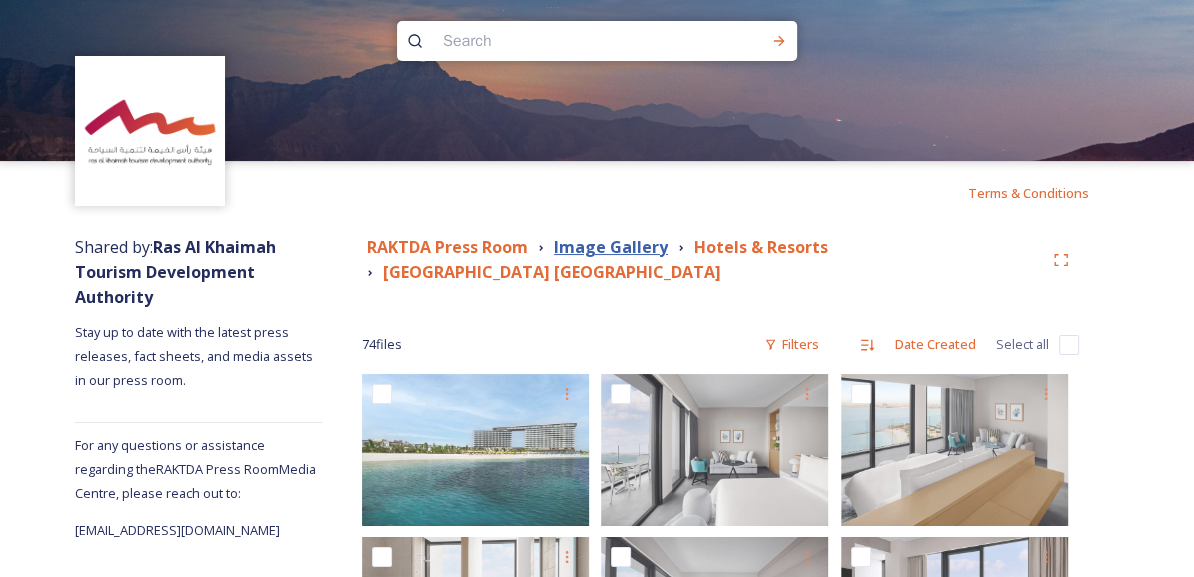 click on "Image Gallery" at bounding box center [611, 247] 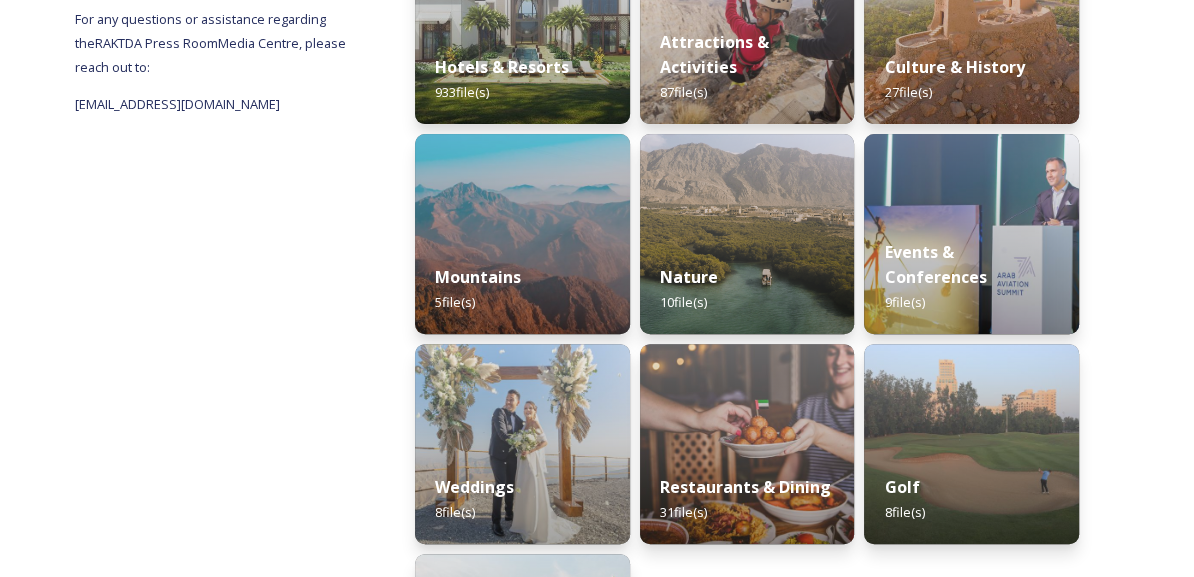 scroll, scrollTop: 407, scrollLeft: 0, axis: vertical 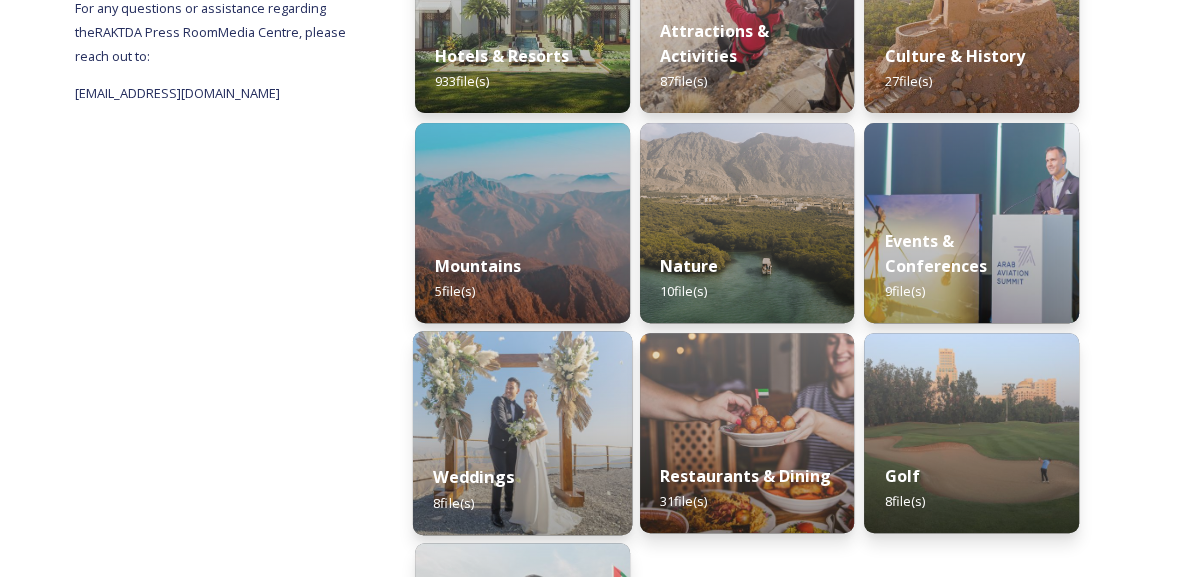 click at bounding box center [522, 433] 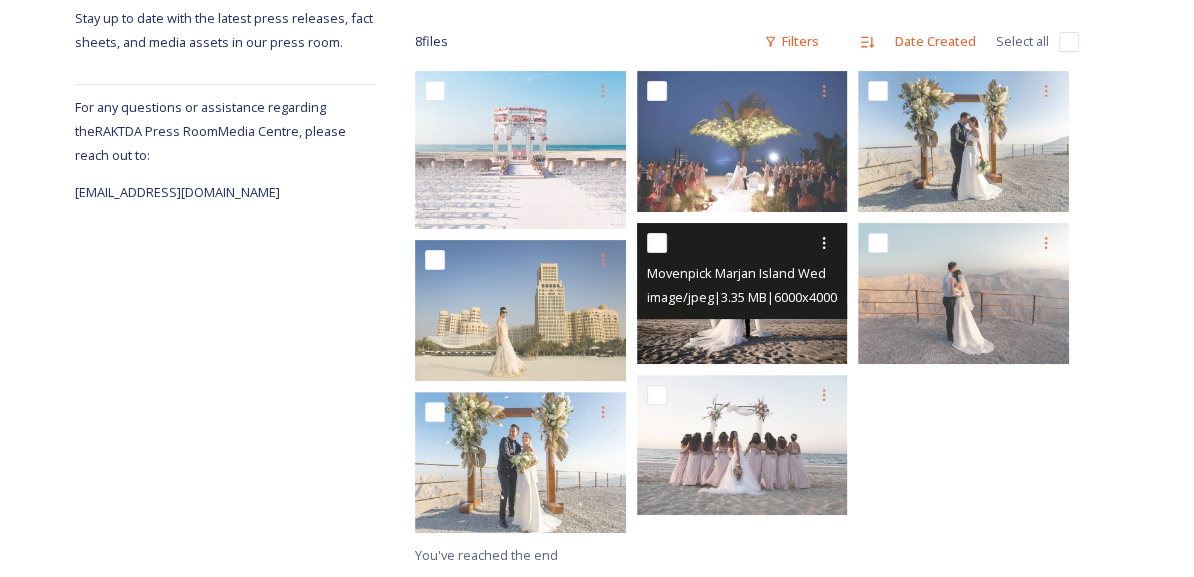 scroll, scrollTop: 0, scrollLeft: 0, axis: both 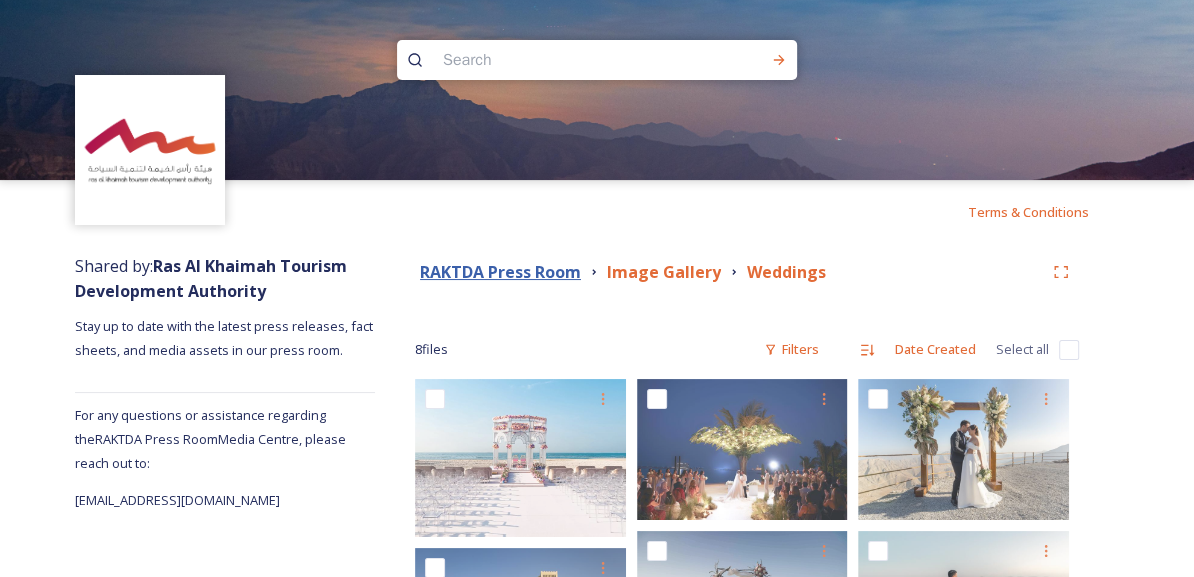 click on "RAKTDA Press Room" at bounding box center [500, 272] 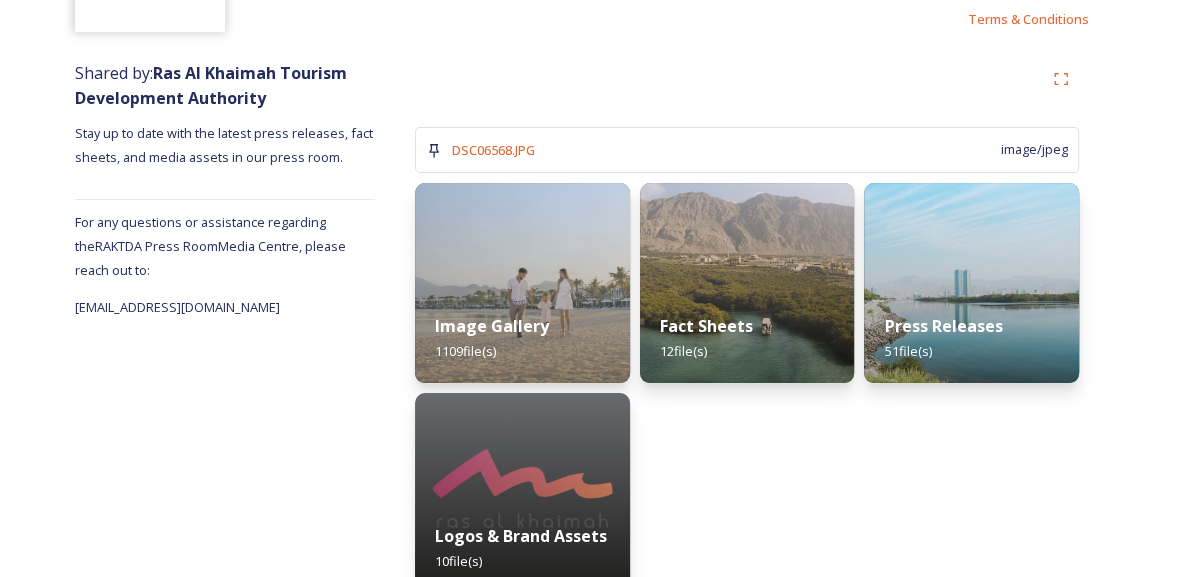 scroll, scrollTop: 231, scrollLeft: 0, axis: vertical 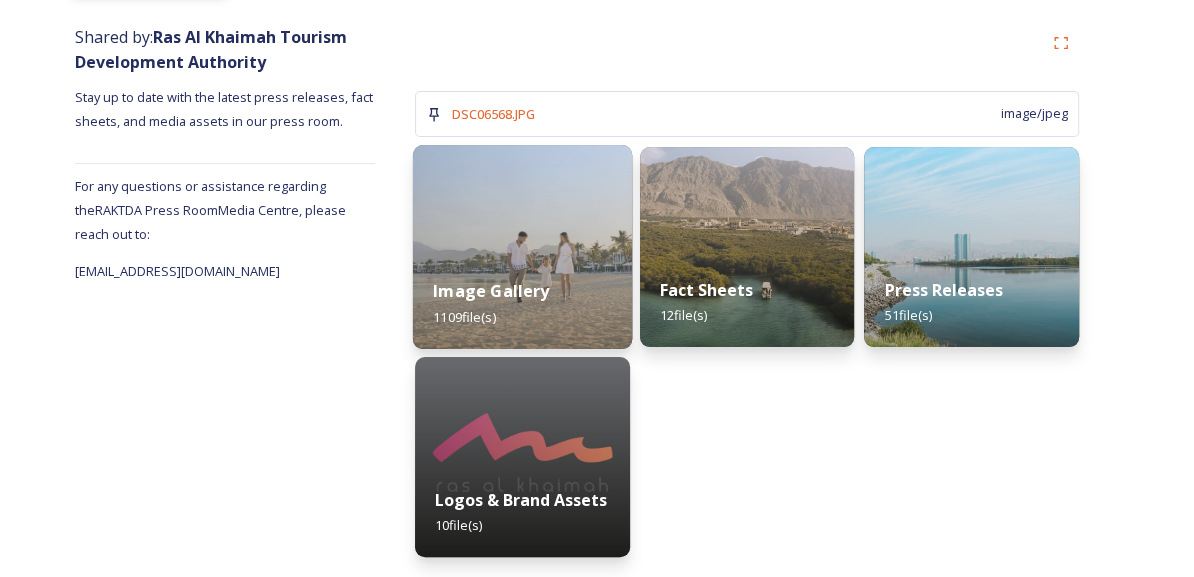 click on "Image Gallery 1109  file(s)" at bounding box center (522, 303) 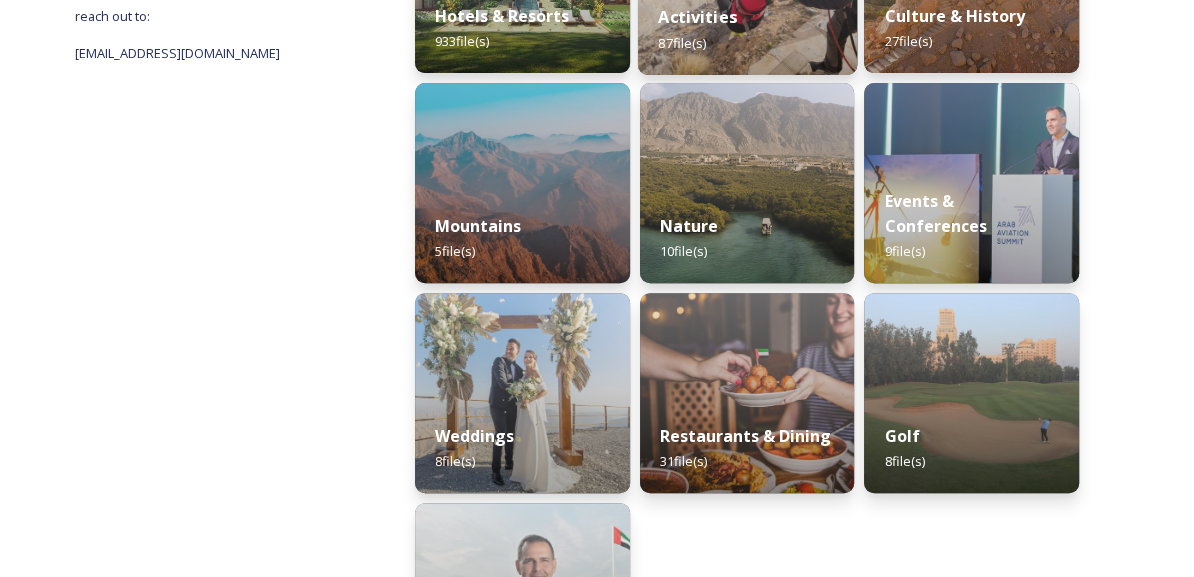 scroll, scrollTop: 451, scrollLeft: 0, axis: vertical 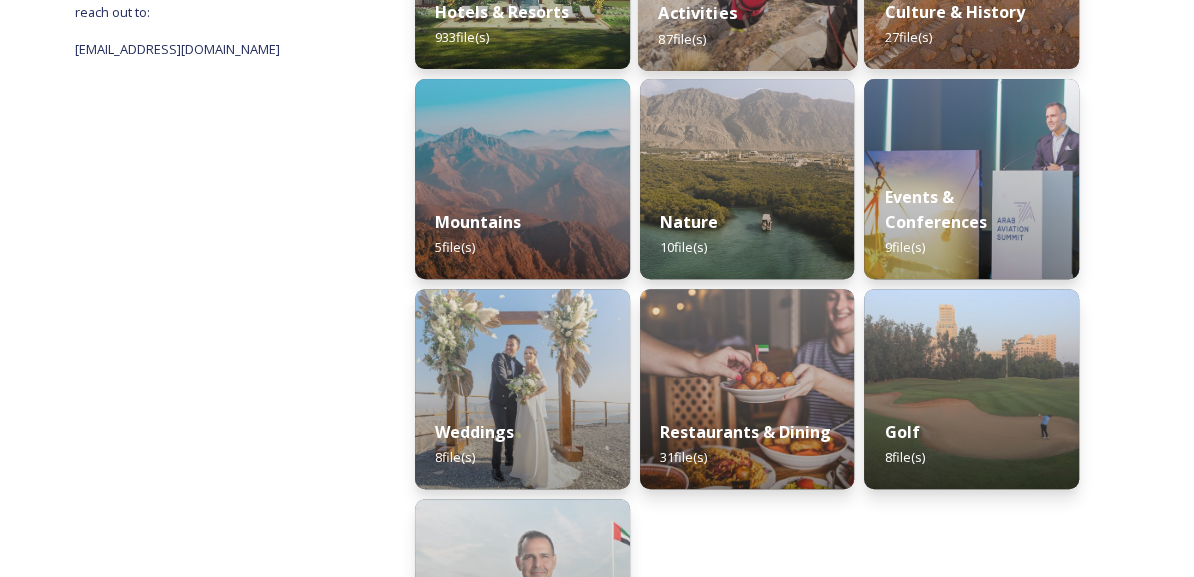 click on "Attractions & Activities" at bounding box center (713, 0) 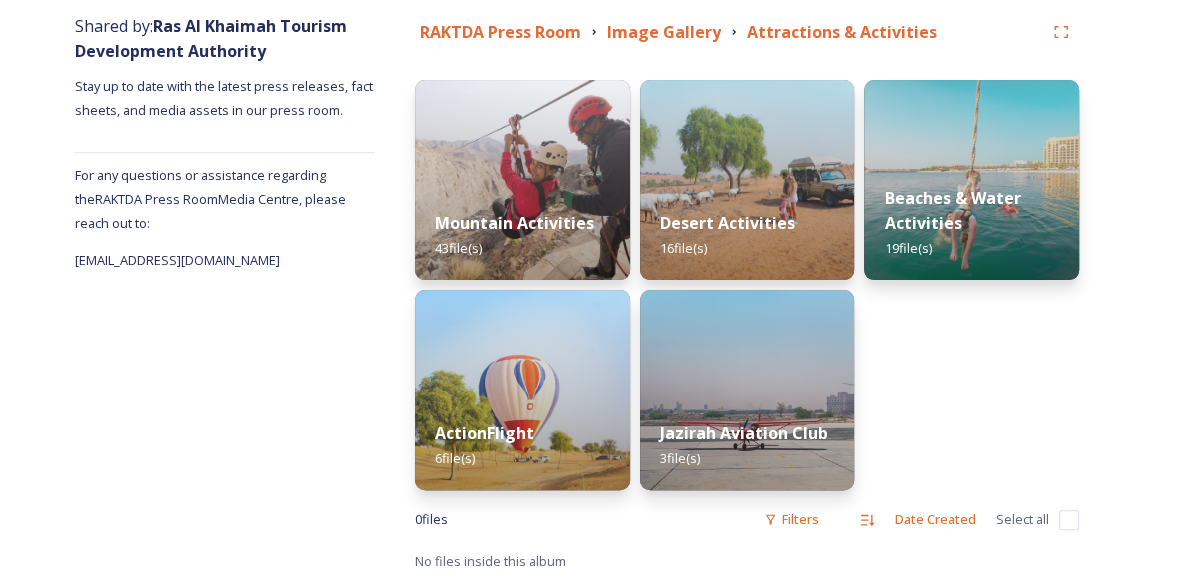 scroll, scrollTop: 250, scrollLeft: 0, axis: vertical 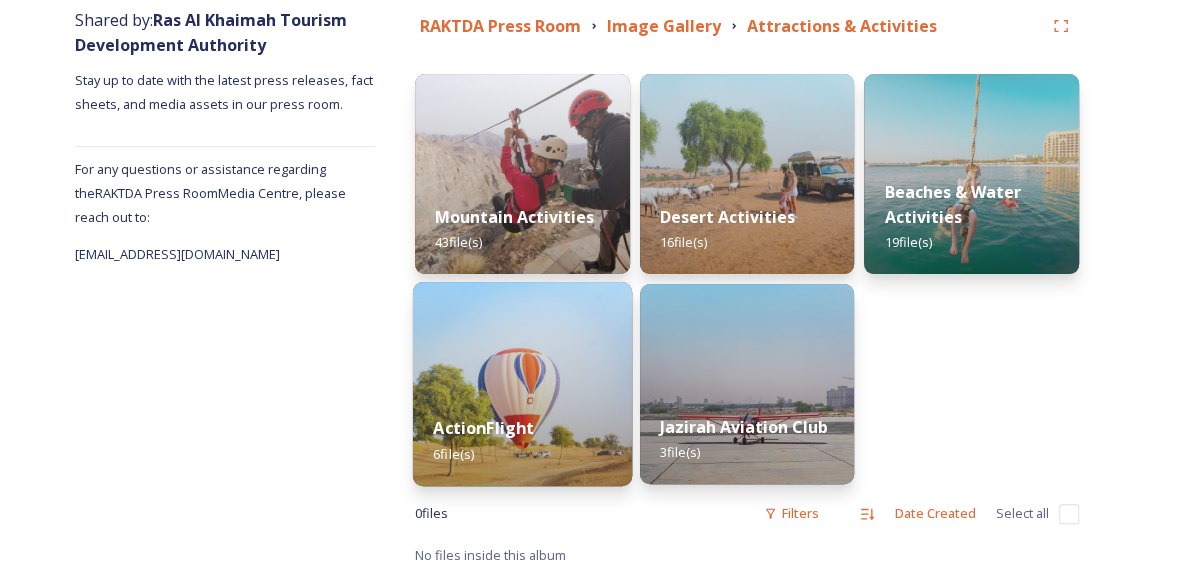 click on "ActionFlight 6  file(s)" at bounding box center [522, 440] 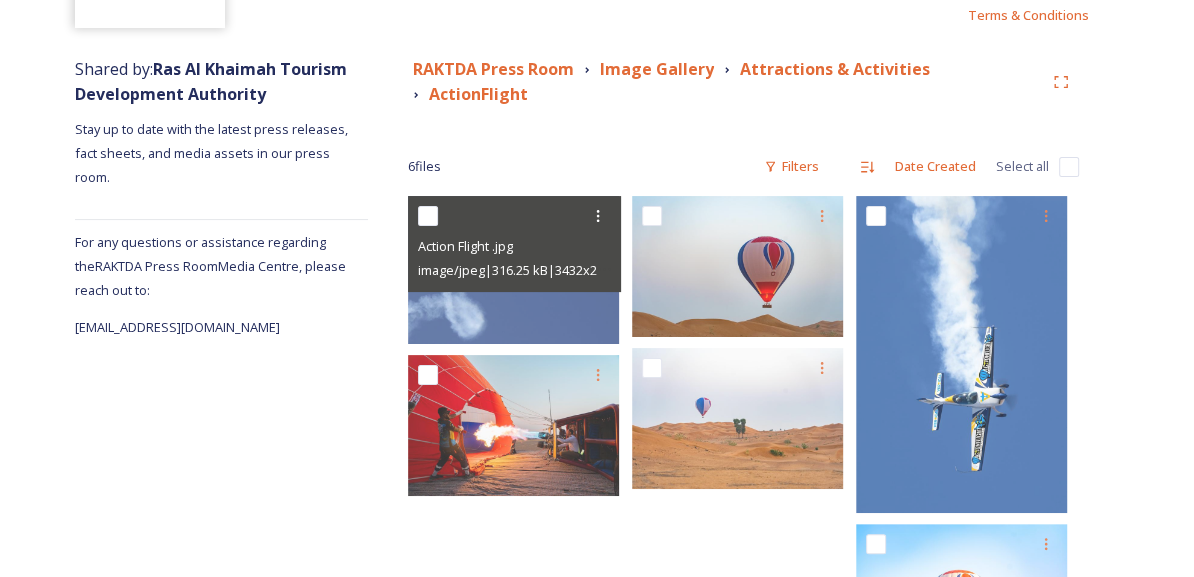 scroll, scrollTop: 208, scrollLeft: 0, axis: vertical 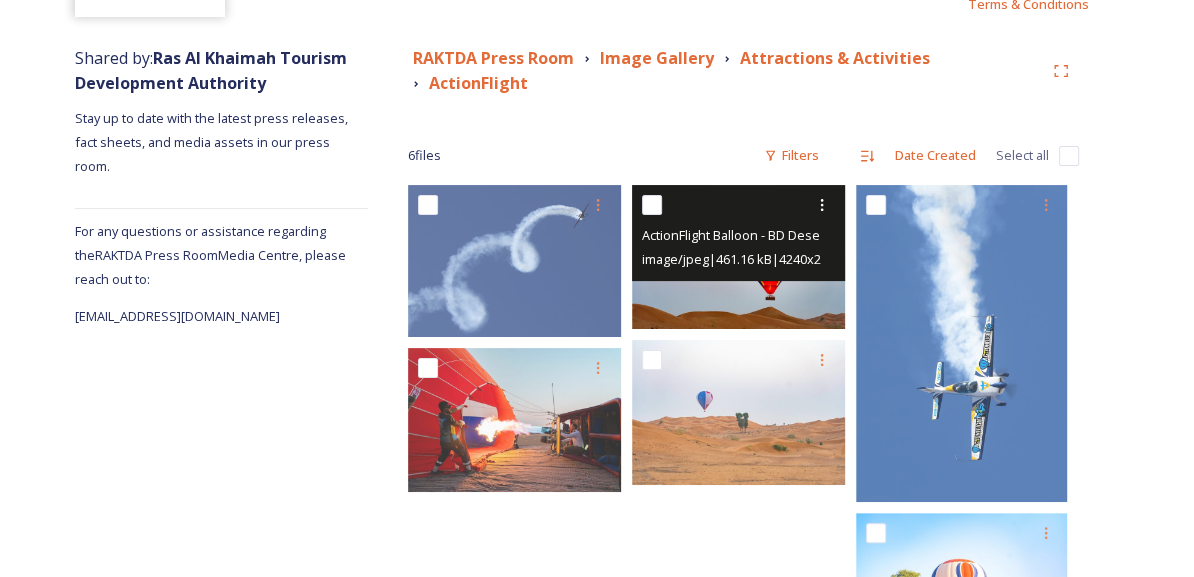 click at bounding box center [740, 257] 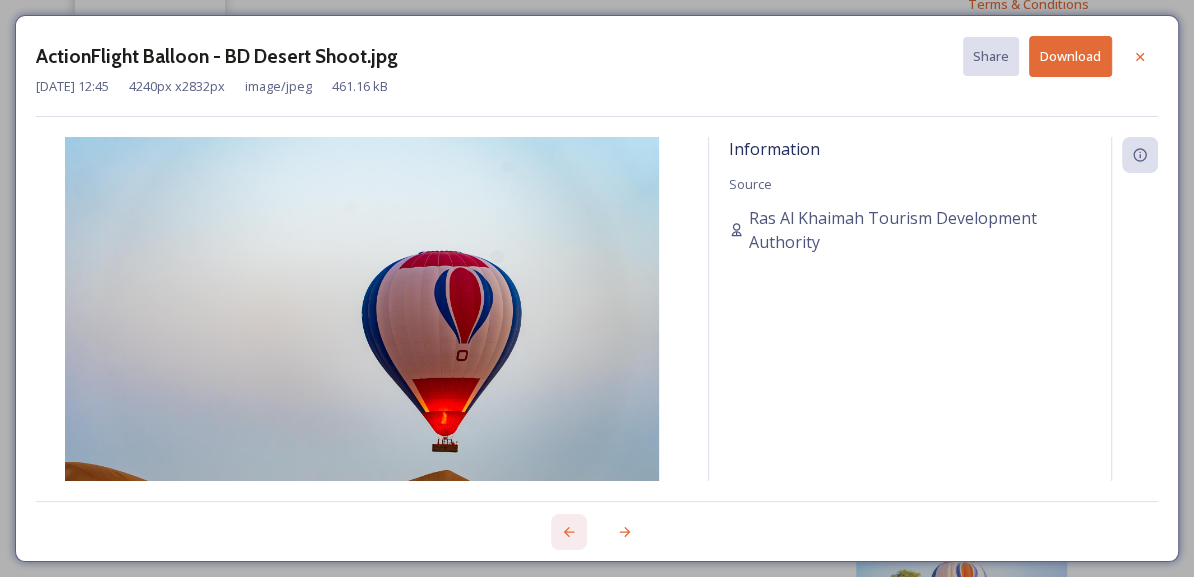 click 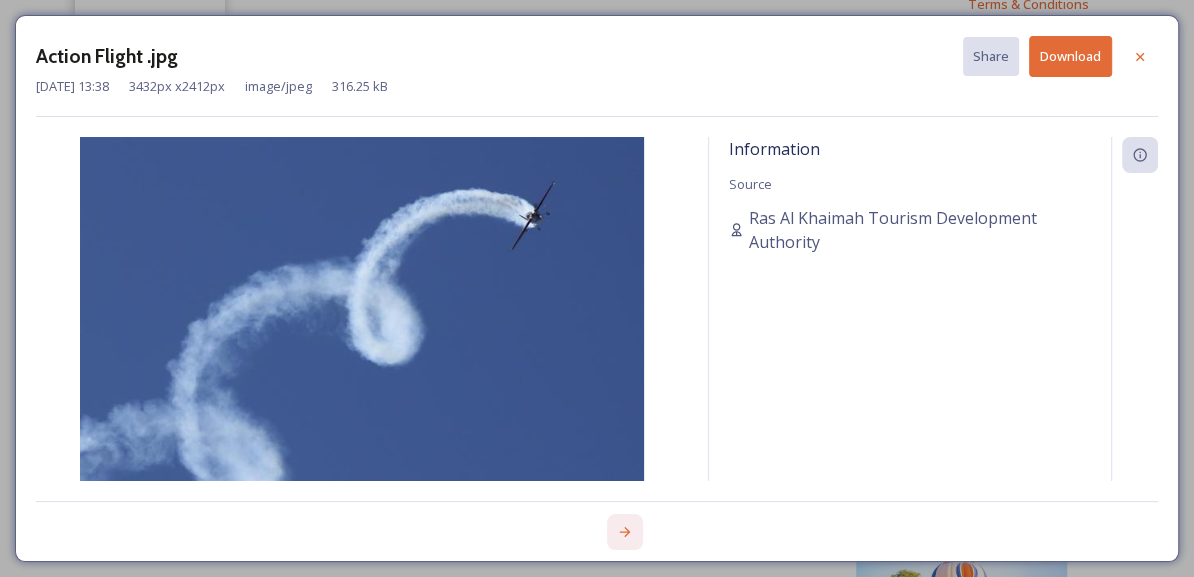 click 